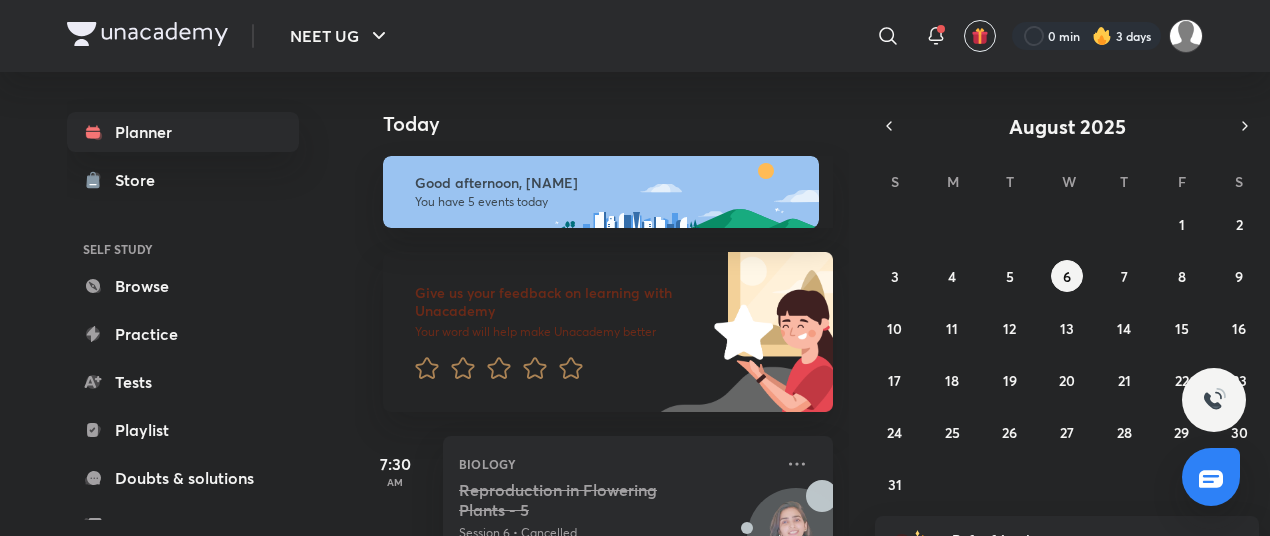 click on "Live Session 3" at bounding box center (616, 873) 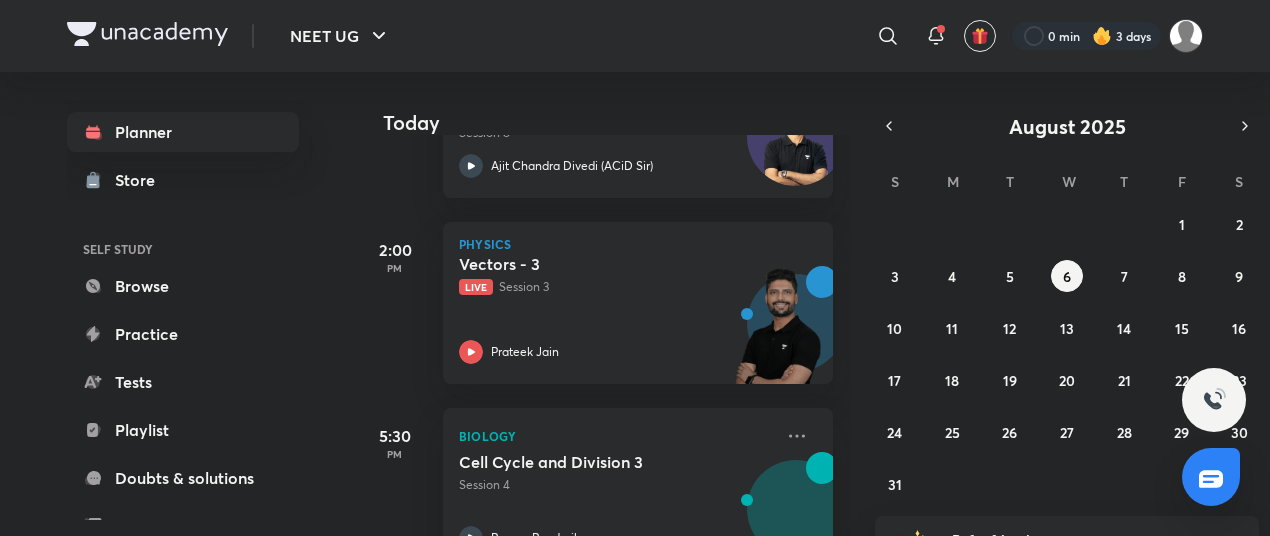 scroll, scrollTop: 0, scrollLeft: 0, axis: both 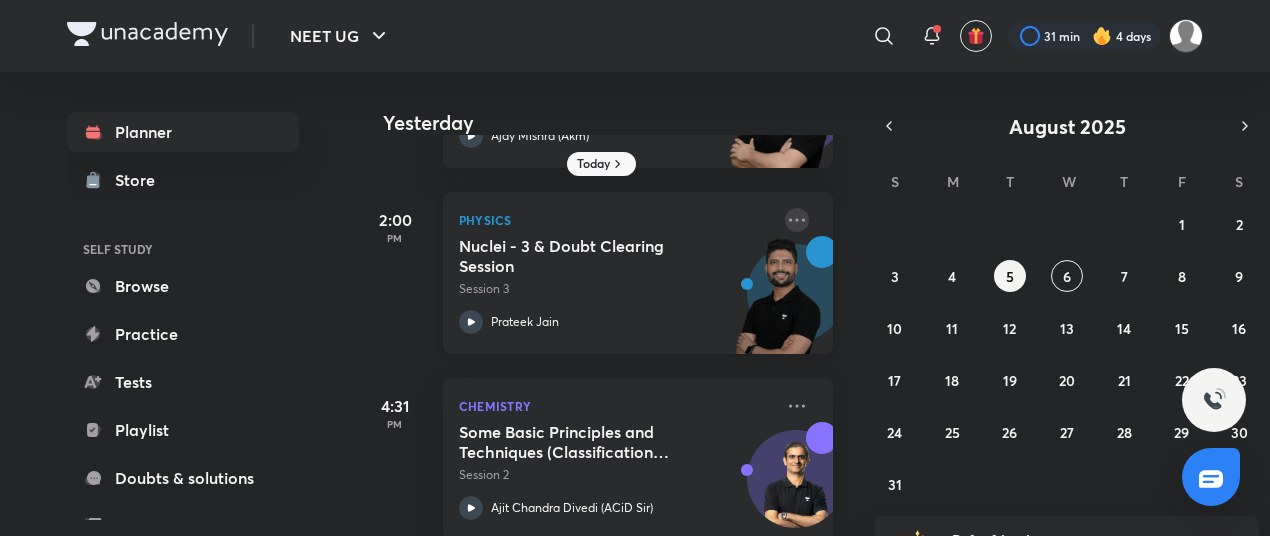 click 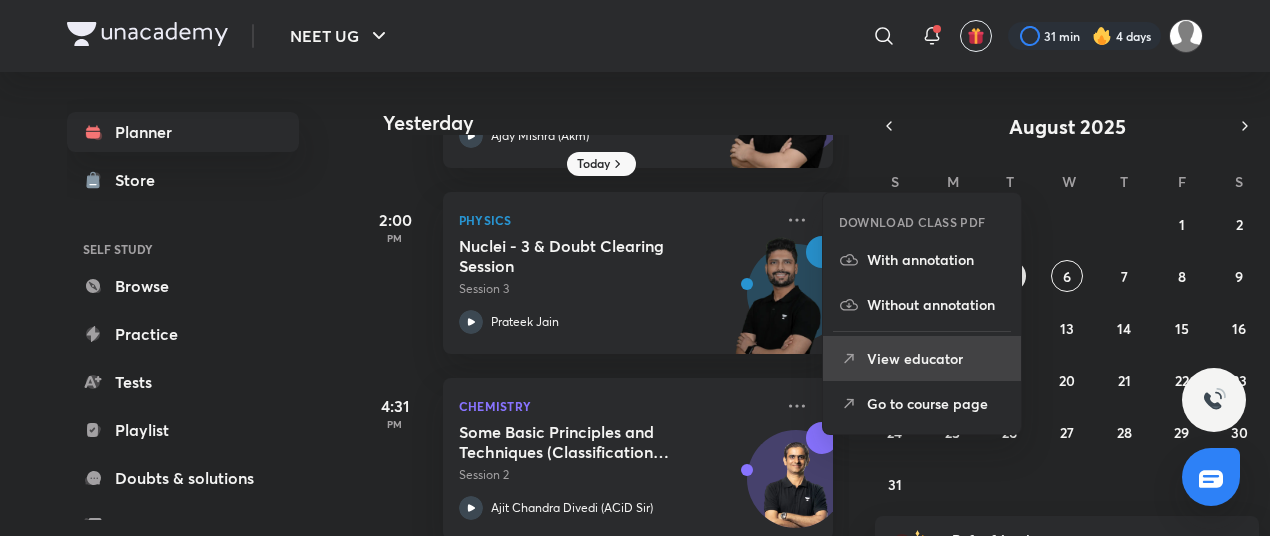 click on "View educator" at bounding box center (936, 358) 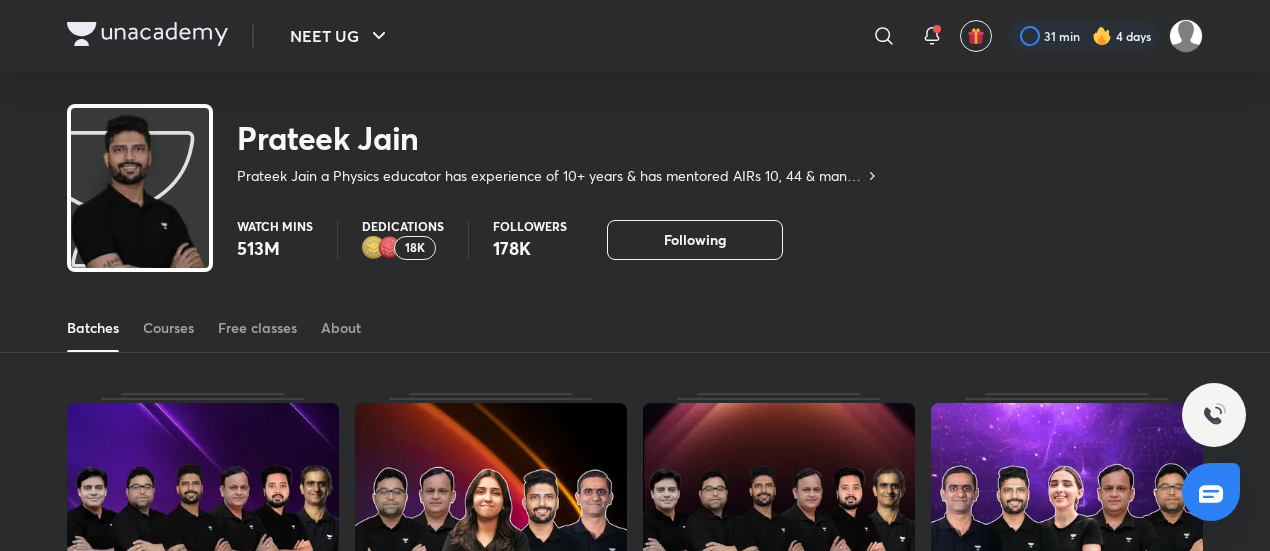 scroll, scrollTop: 0, scrollLeft: 0, axis: both 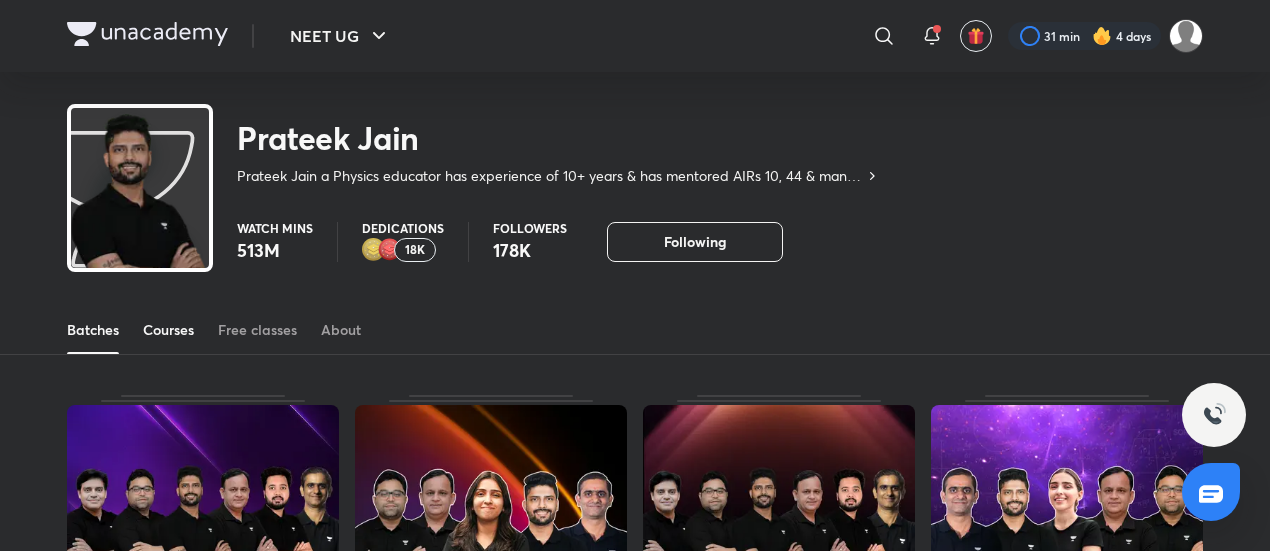 click on "Courses" at bounding box center (168, 330) 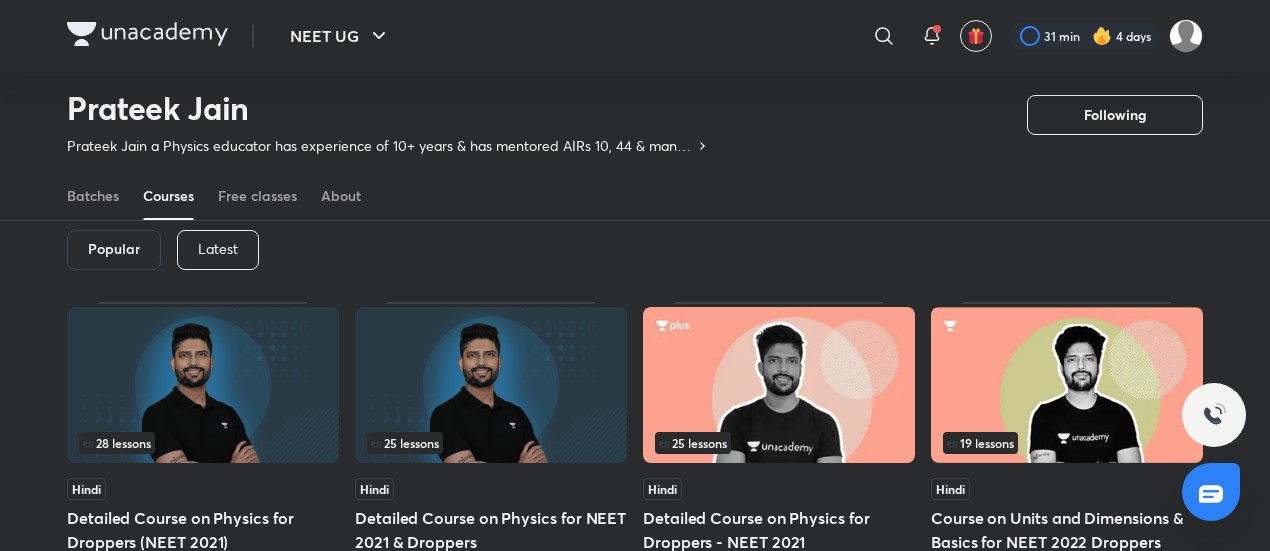scroll, scrollTop: 46, scrollLeft: 0, axis: vertical 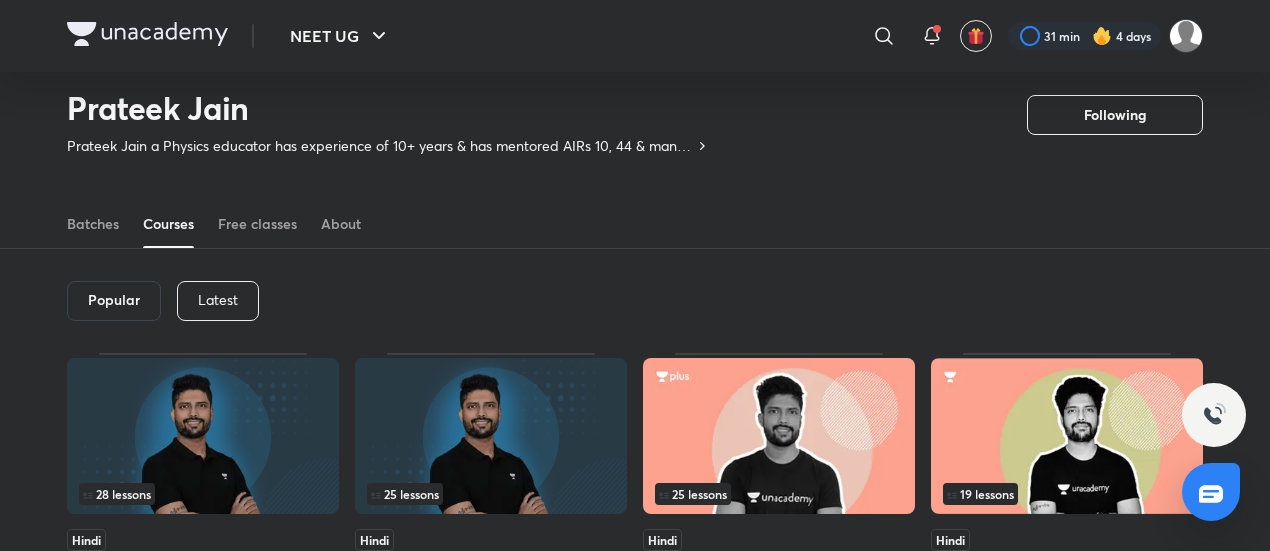 click on "Latest" at bounding box center (218, 301) 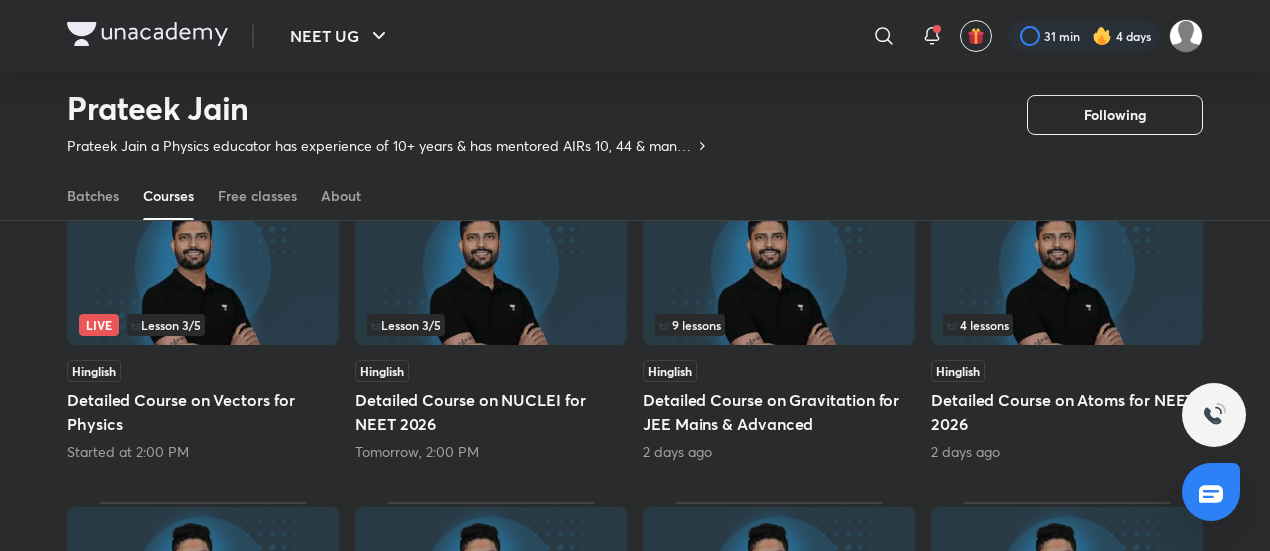 scroll, scrollTop: 216, scrollLeft: 0, axis: vertical 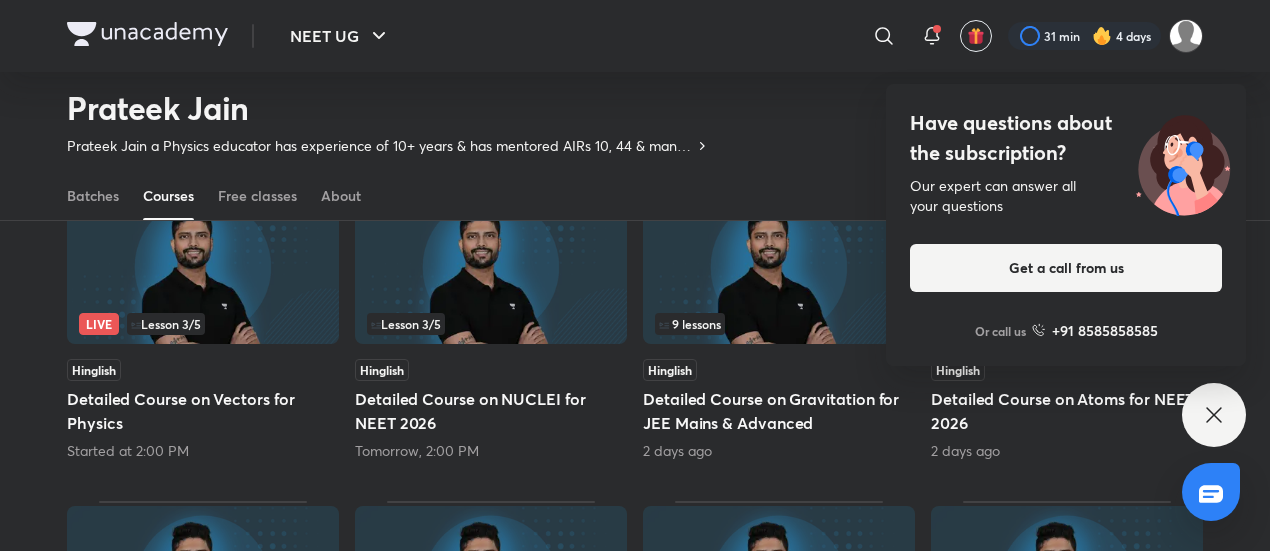 click 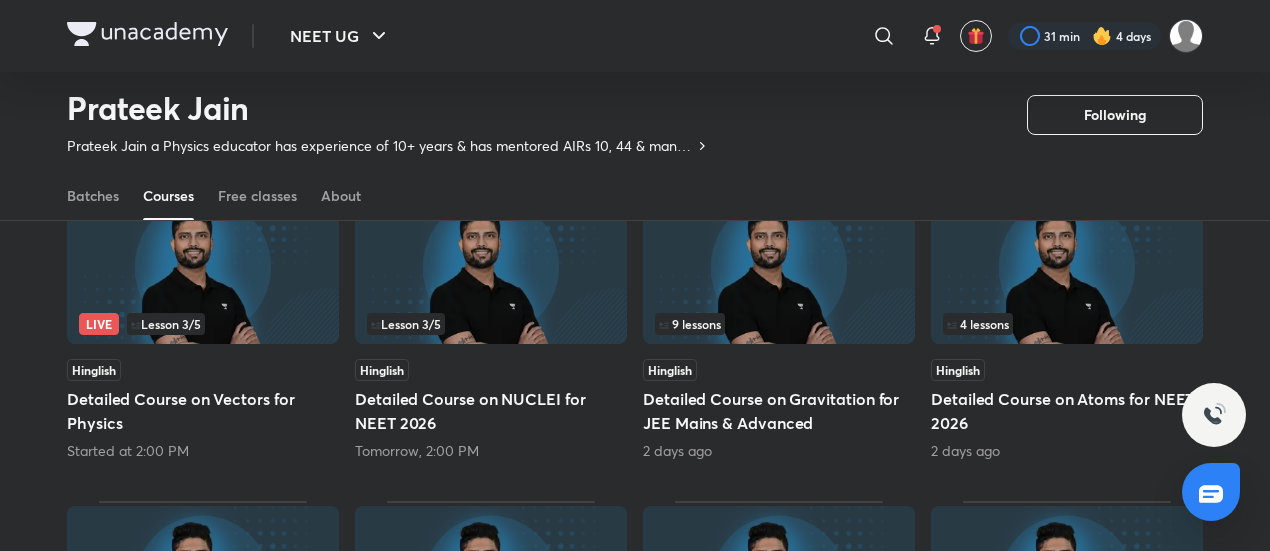 click at bounding box center [1067, 266] 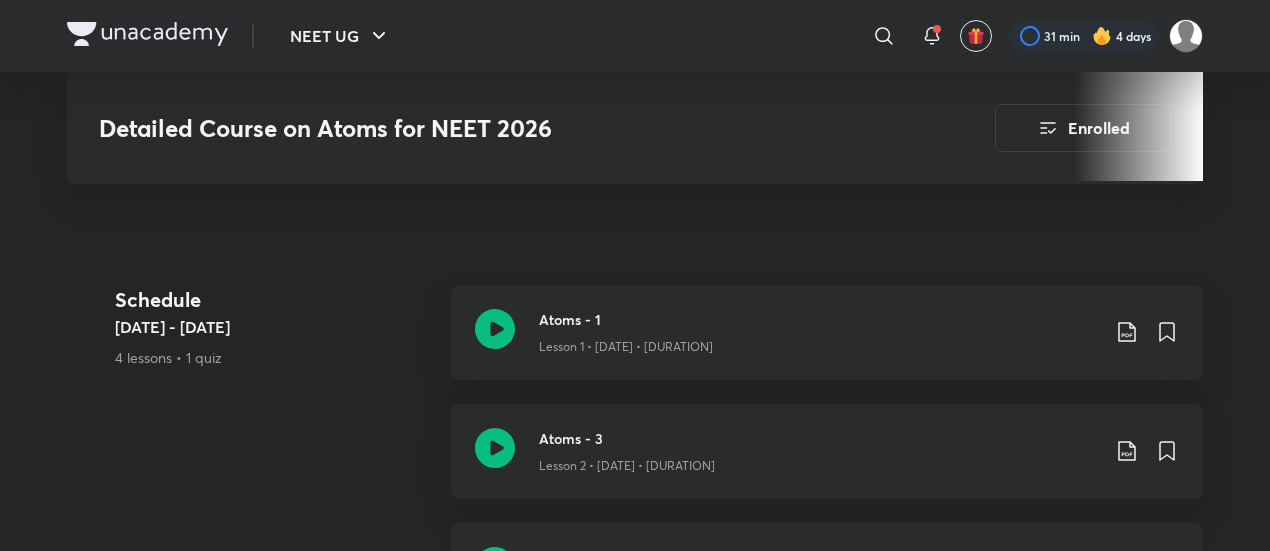 scroll, scrollTop: 840, scrollLeft: 0, axis: vertical 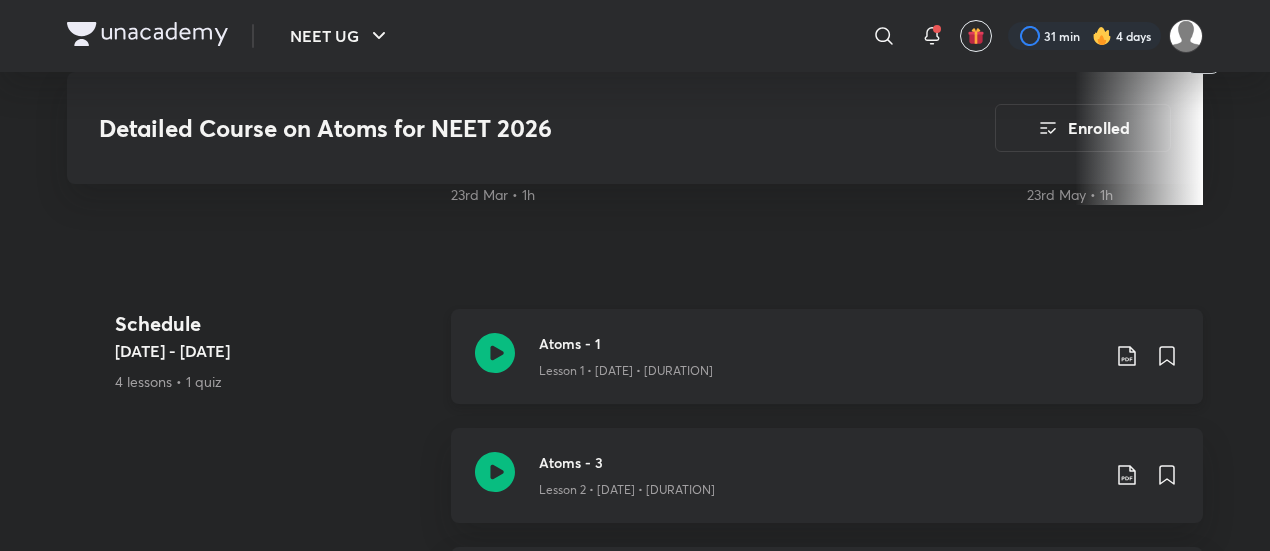 click 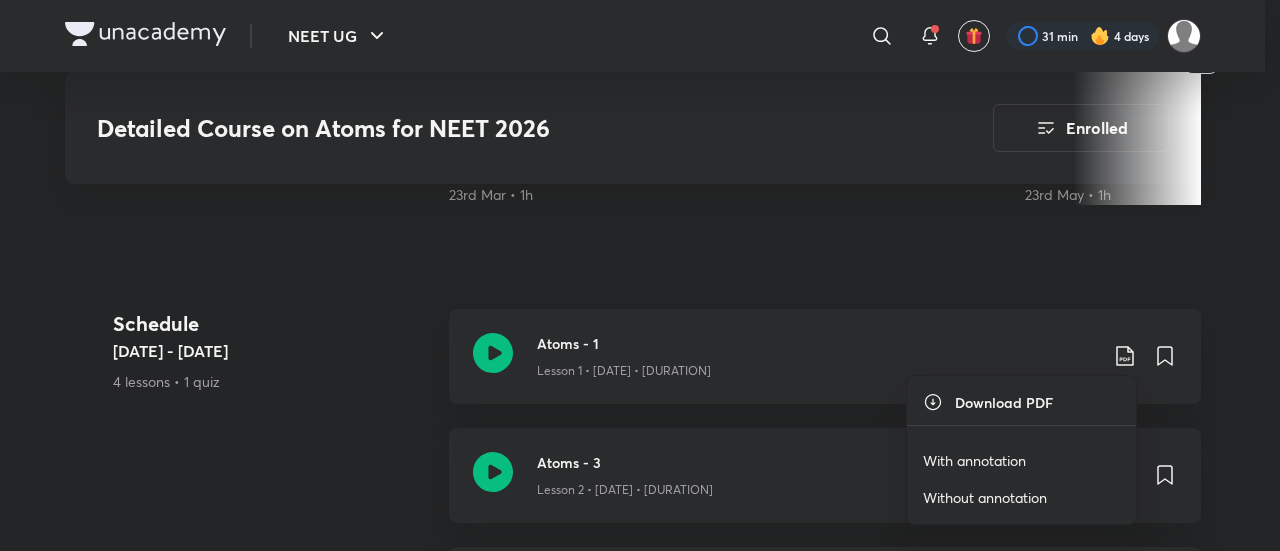 click on "With annotation" at bounding box center [974, 460] 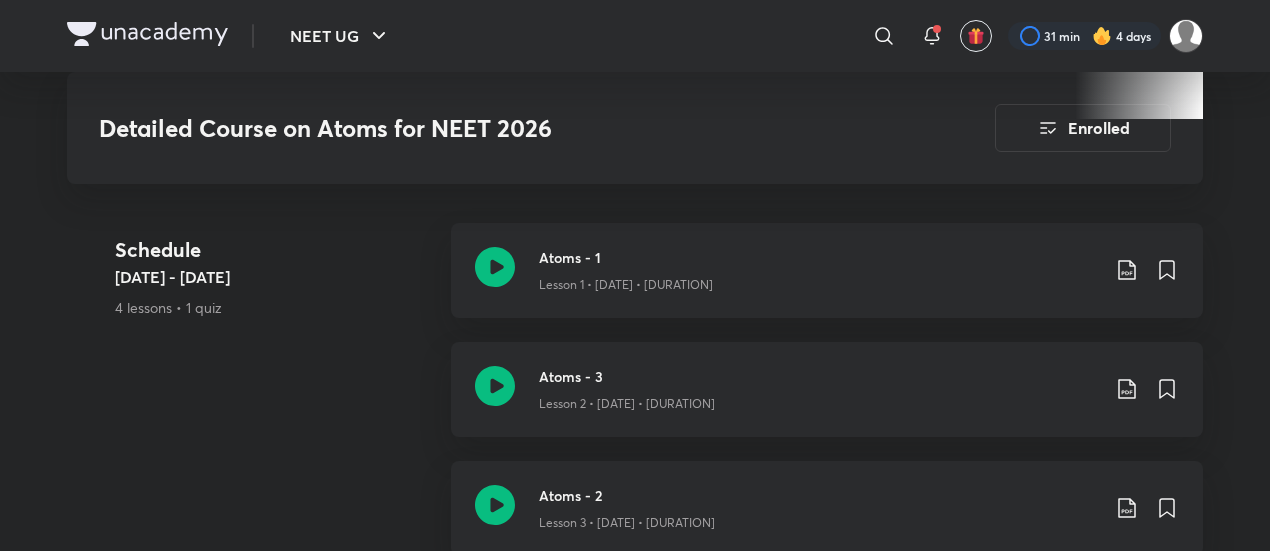 scroll, scrollTop: 884, scrollLeft: 0, axis: vertical 